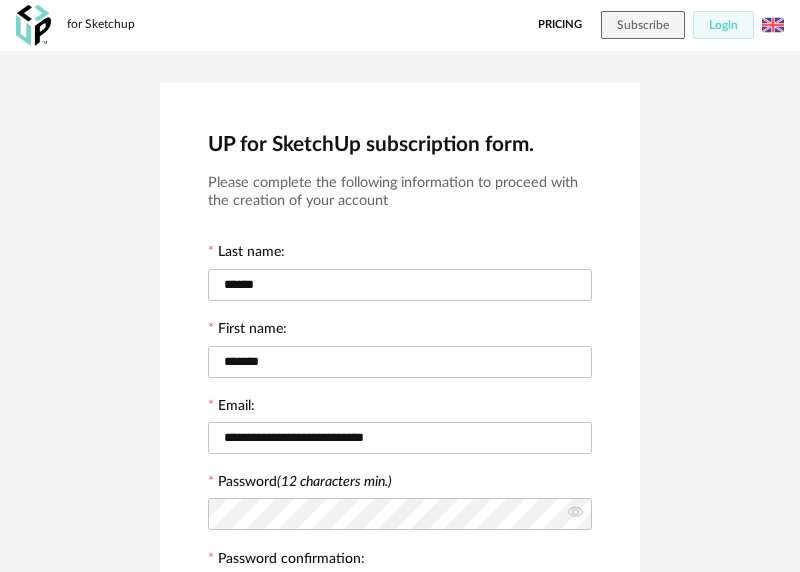 scroll, scrollTop: 436, scrollLeft: 0, axis: vertical 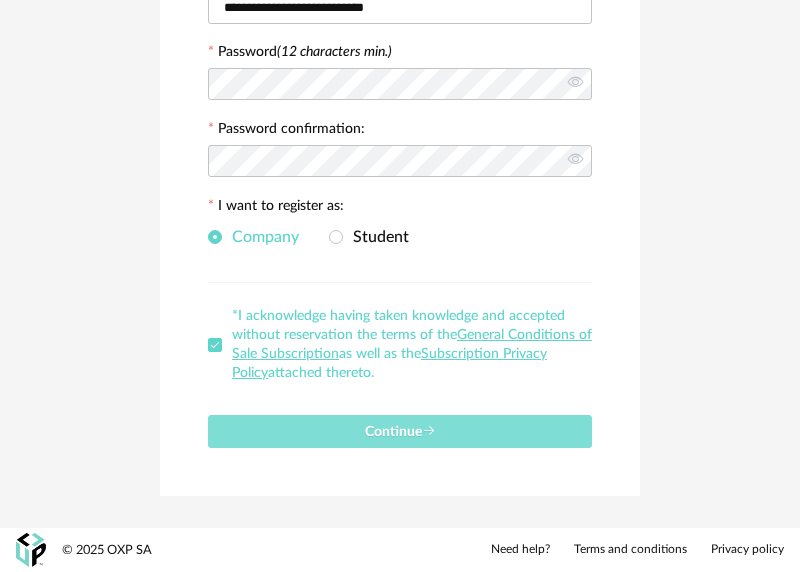 click on "Continue" at bounding box center (400, 431) 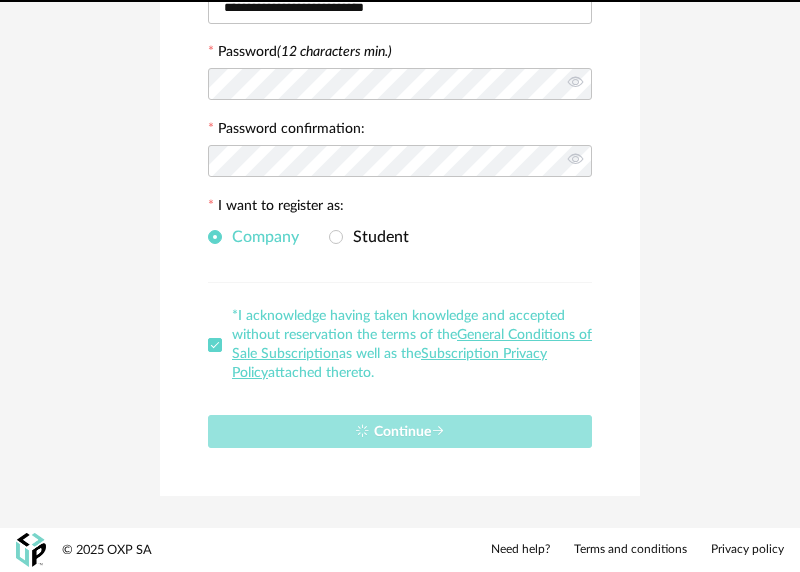 type 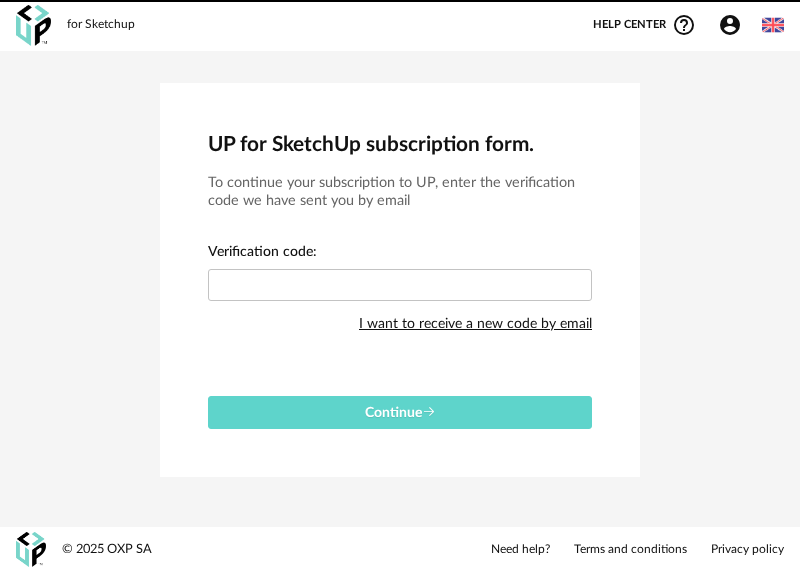 scroll, scrollTop: 0, scrollLeft: 0, axis: both 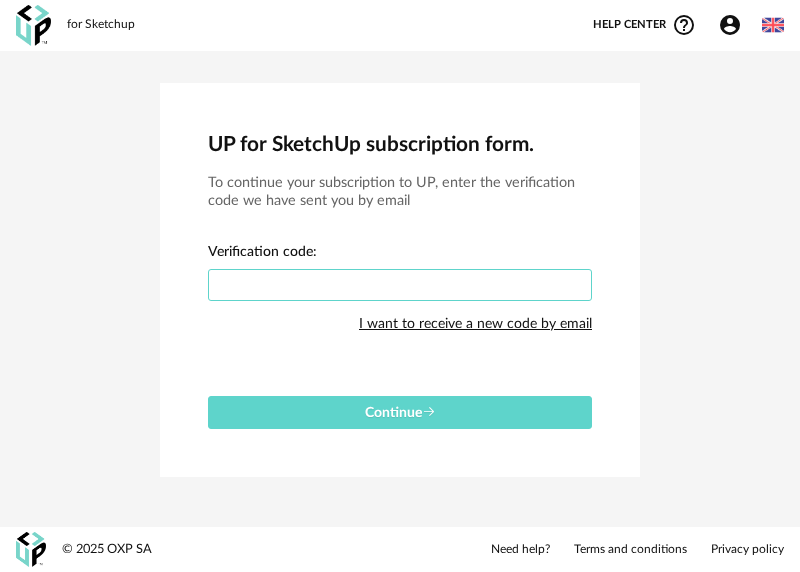 click at bounding box center [400, 285] 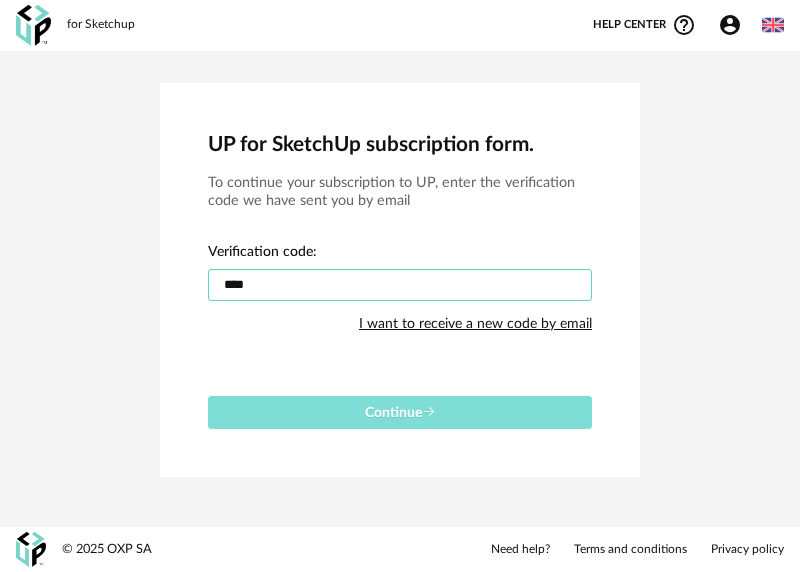 type on "****" 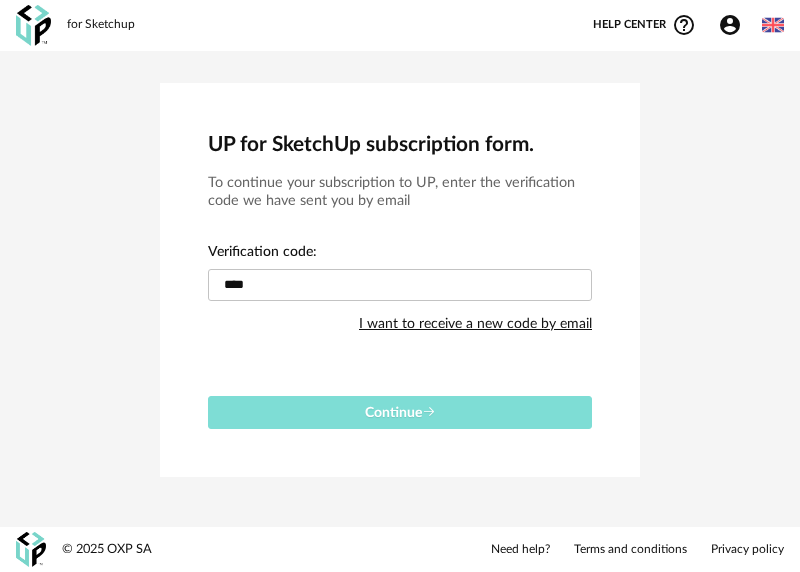click on "Continue" at bounding box center (400, 413) 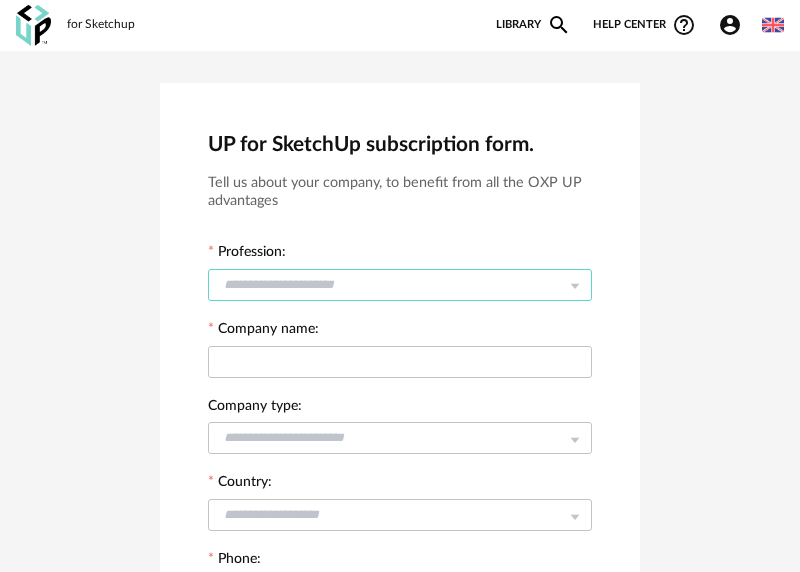 click at bounding box center [400, 285] 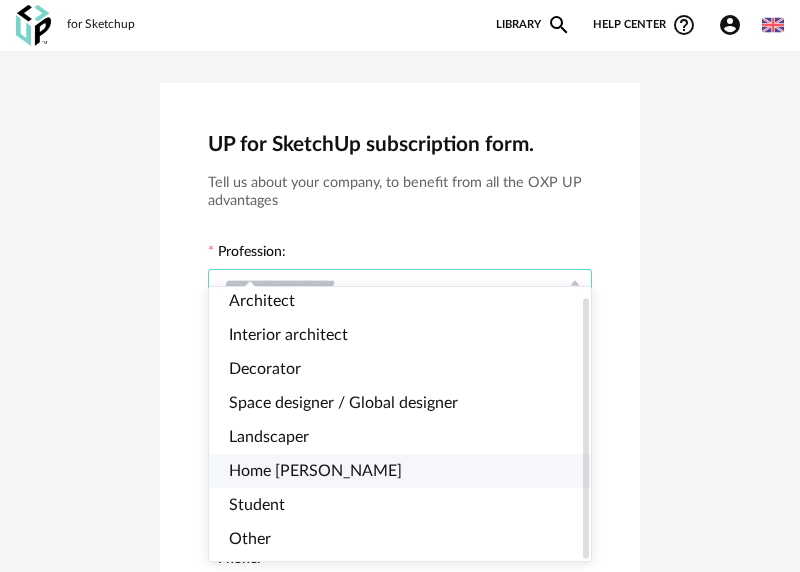 scroll, scrollTop: 10, scrollLeft: 0, axis: vertical 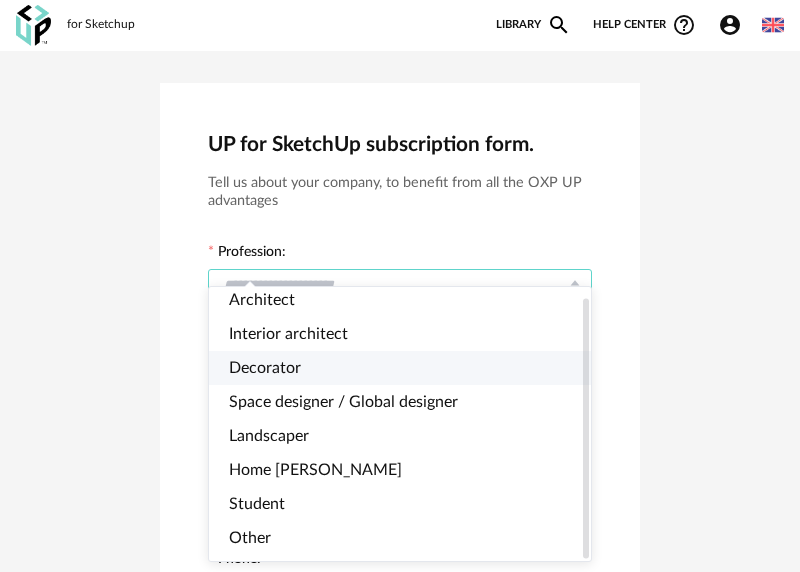 click on "Decorator" at bounding box center (400, 368) 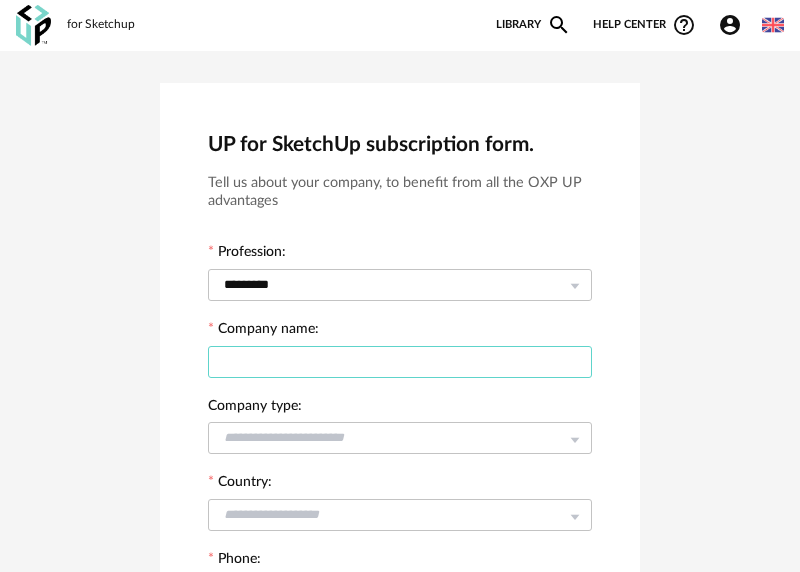 click at bounding box center (400, 362) 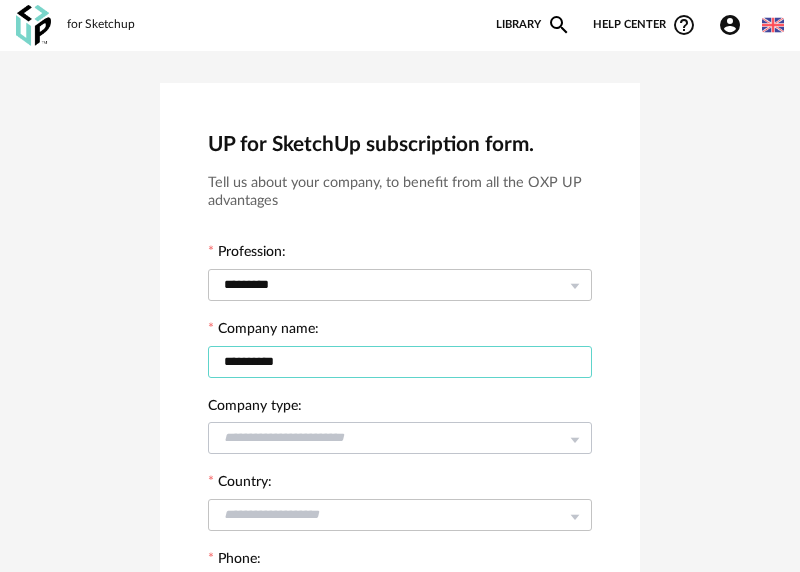type on "**********" 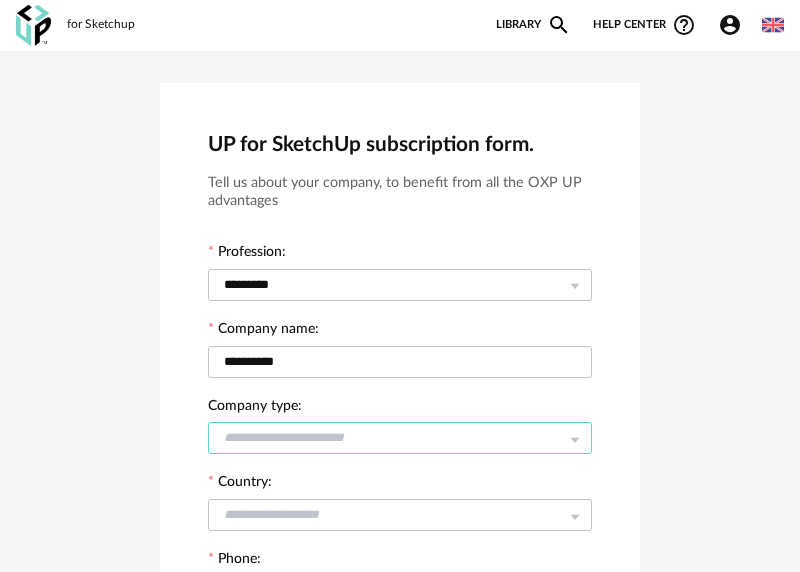 click at bounding box center [400, 438] 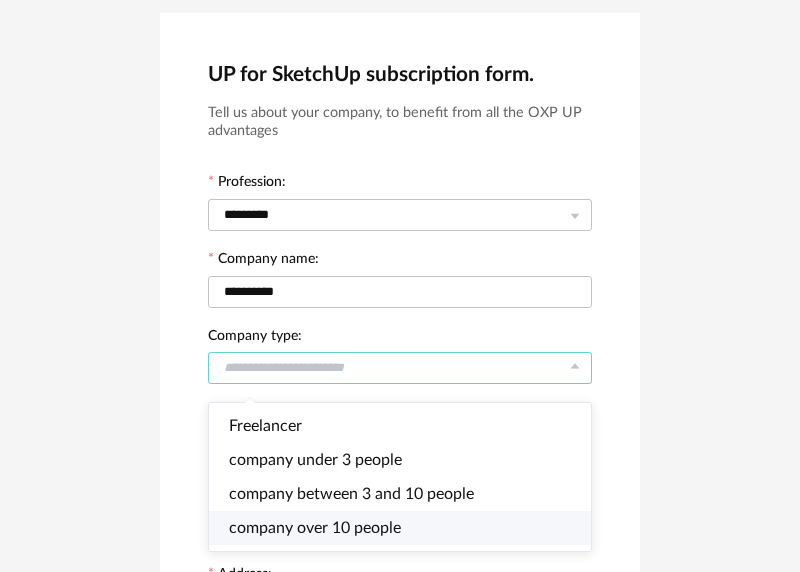 click at bounding box center [400, 368] 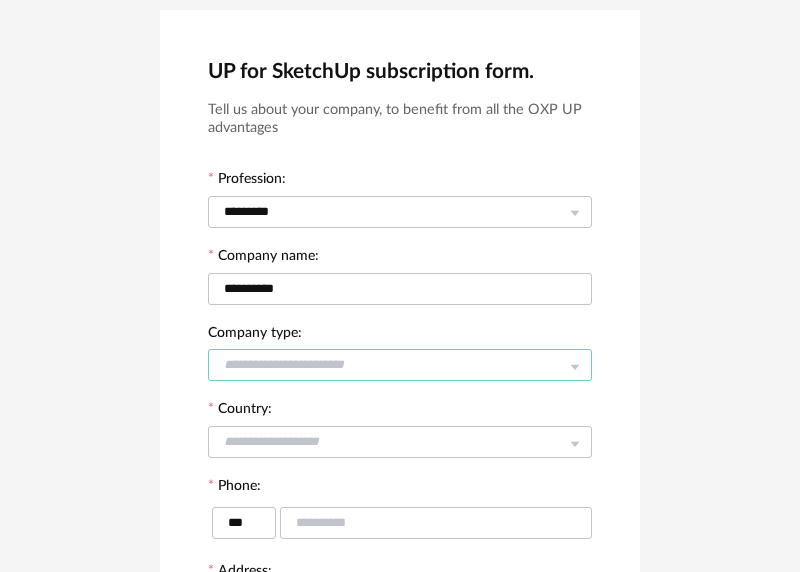 click at bounding box center (400, 365) 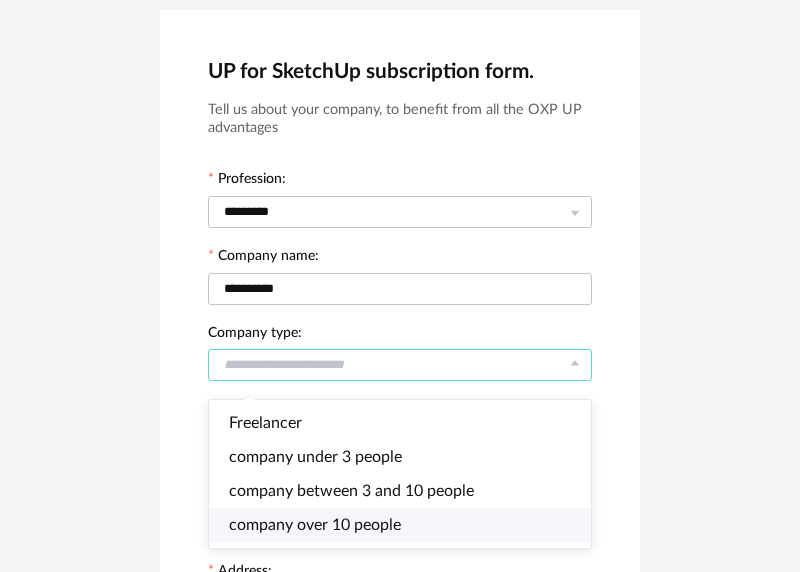 click on "company over 10 people" at bounding box center (315, 525) 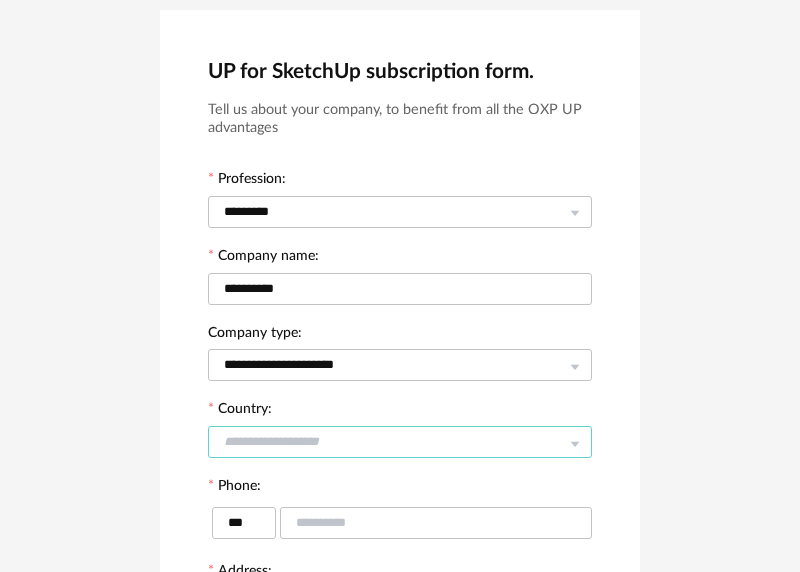 click at bounding box center (400, 442) 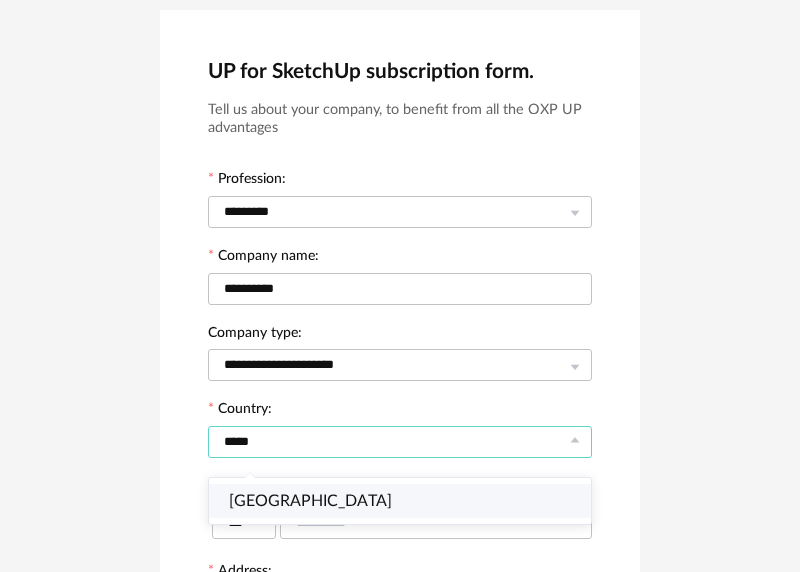 type on "*****" 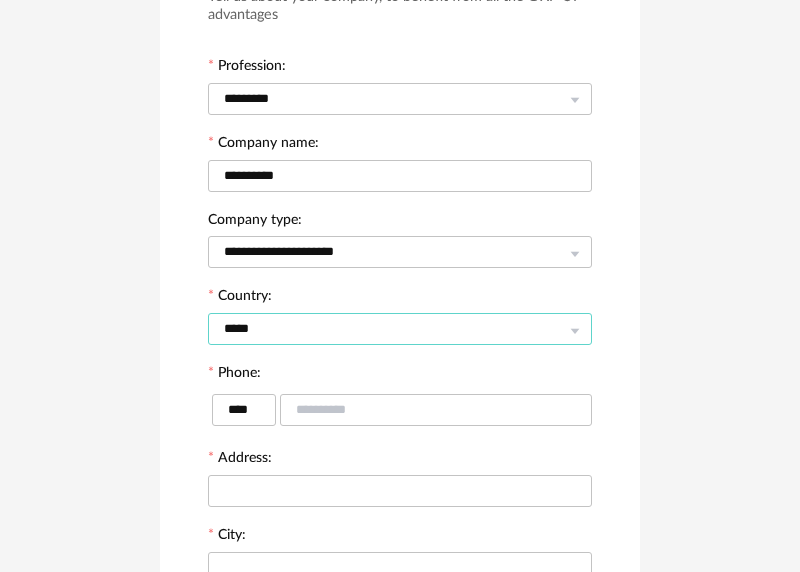 scroll, scrollTop: 188, scrollLeft: 0, axis: vertical 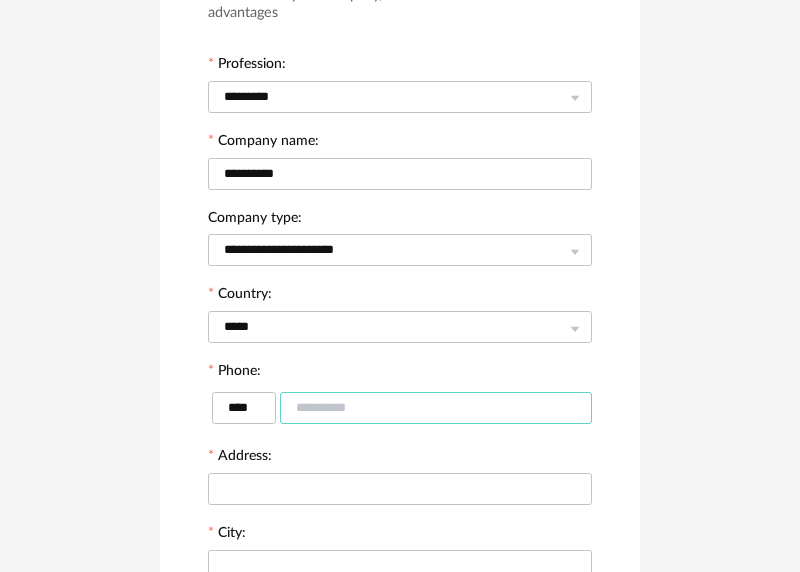 click at bounding box center [436, 408] 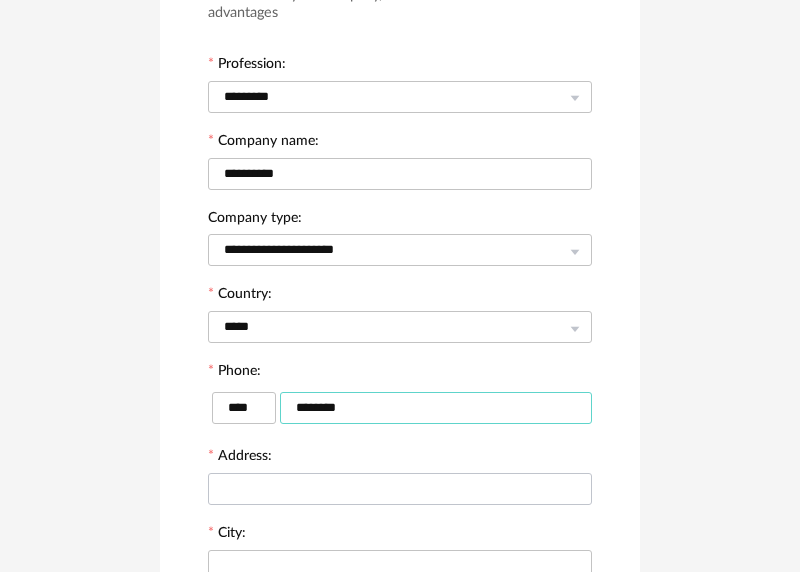 type on "********" 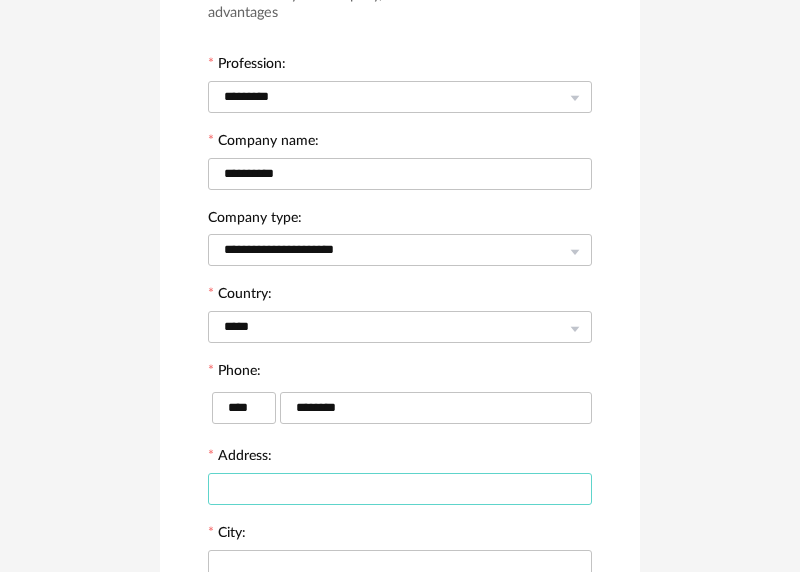 click at bounding box center [400, 489] 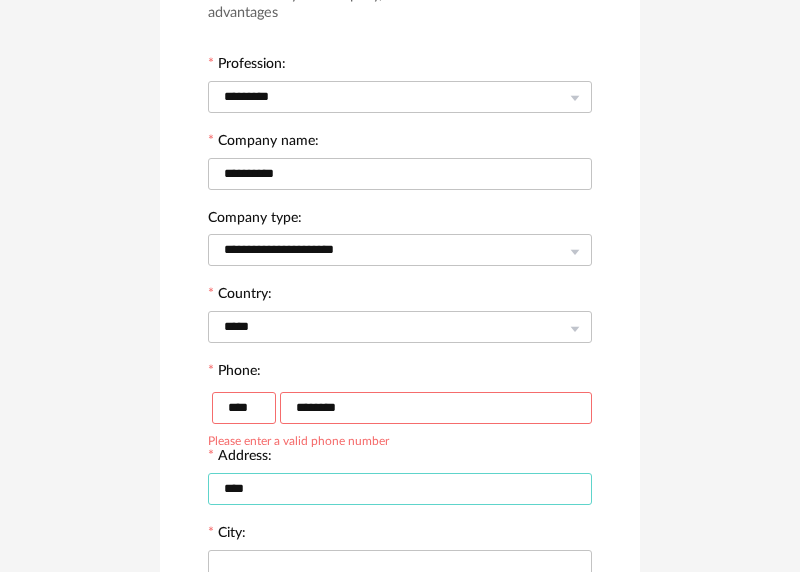 type on "****" 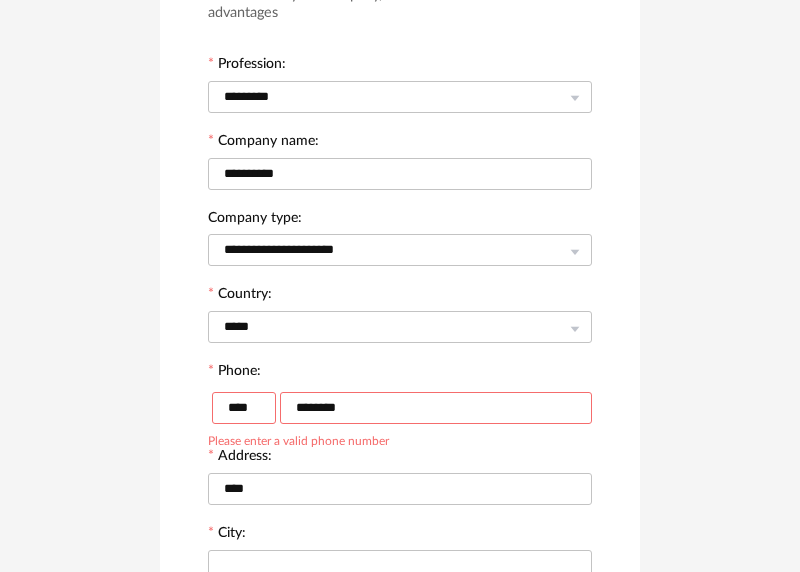 click on "********" at bounding box center [436, 408] 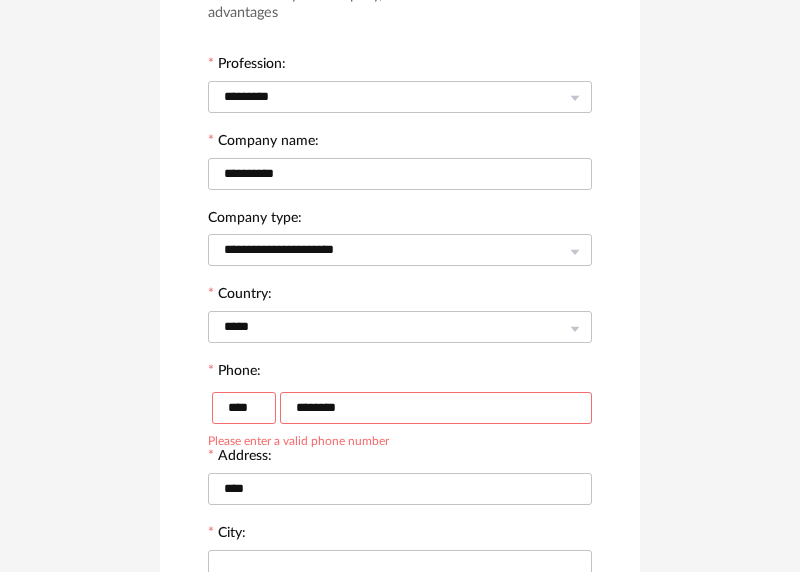 scroll, scrollTop: 204, scrollLeft: 0, axis: vertical 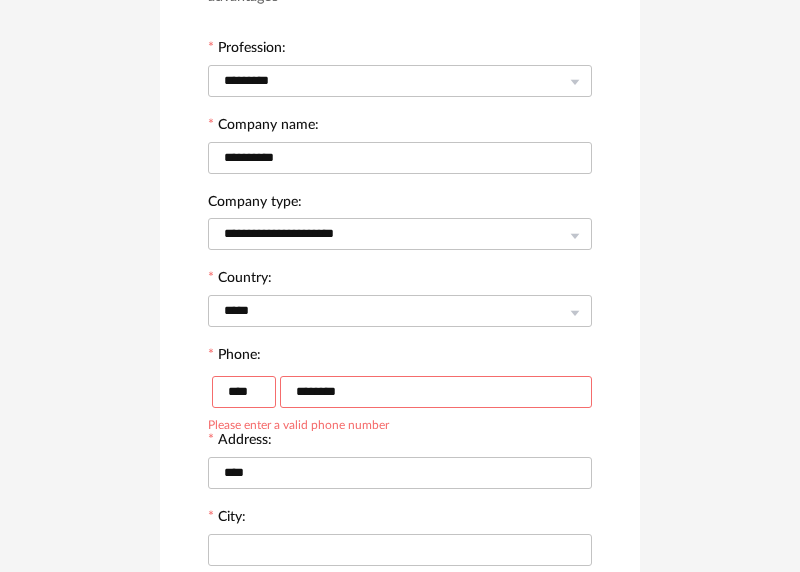 click on "********" at bounding box center [436, 392] 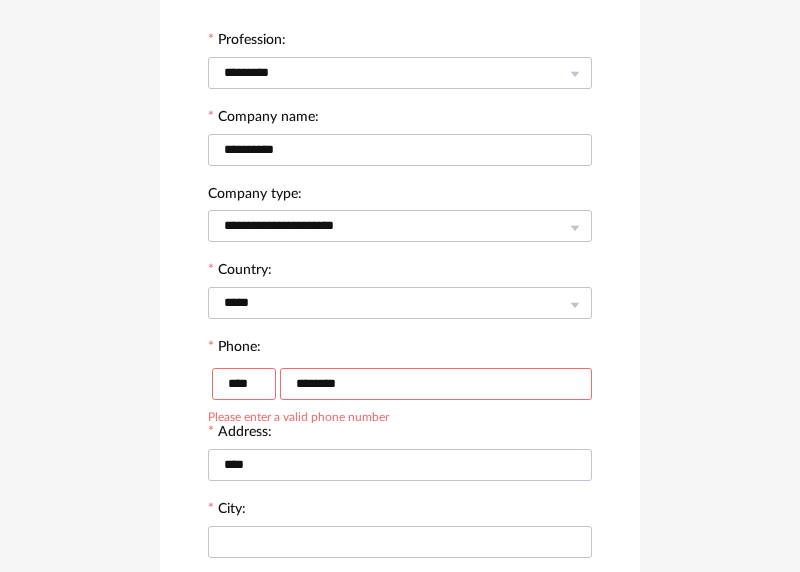 scroll, scrollTop: 218, scrollLeft: 0, axis: vertical 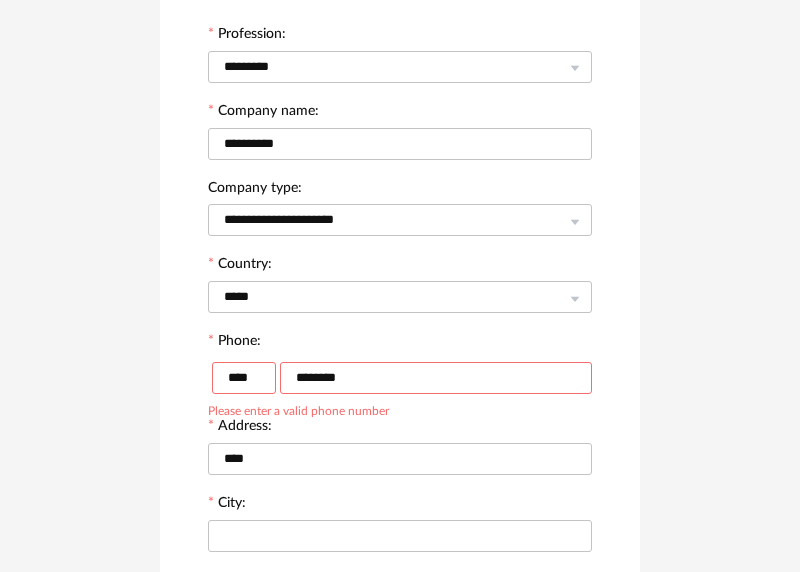 drag, startPoint x: 401, startPoint y: 383, endPoint x: 168, endPoint y: 363, distance: 233.8568 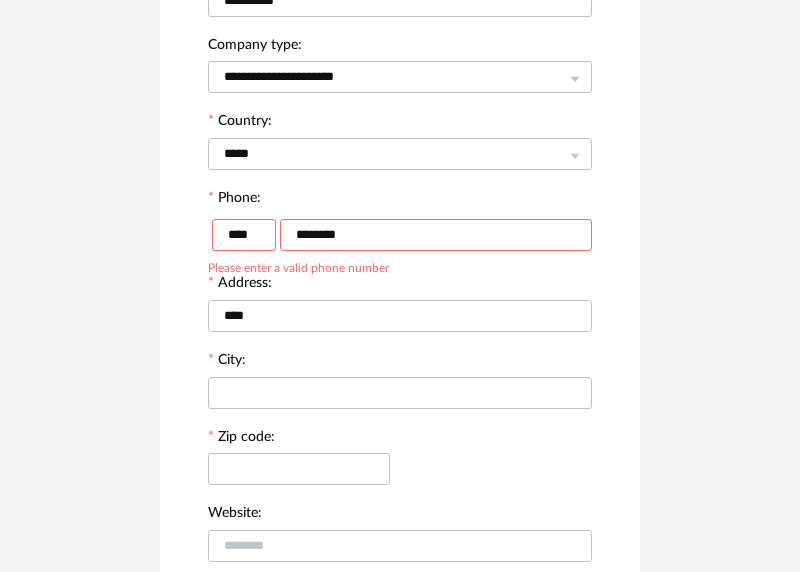 scroll, scrollTop: 544, scrollLeft: 0, axis: vertical 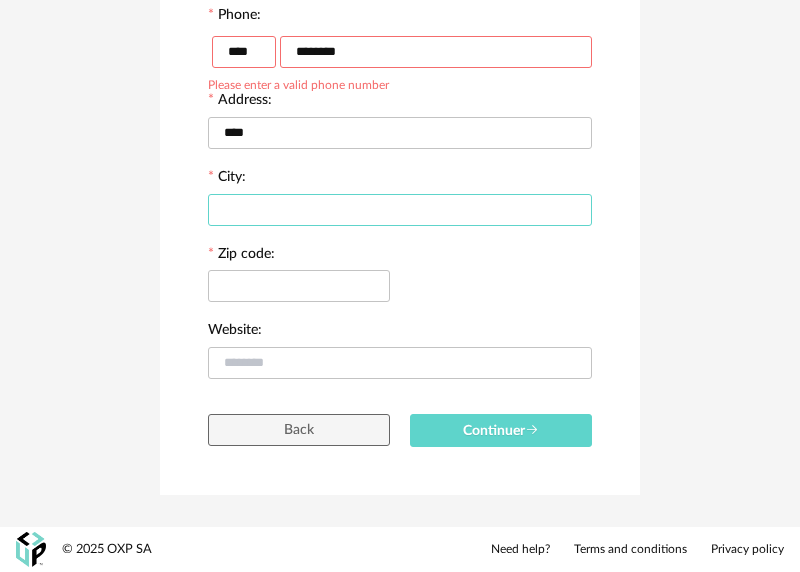 click at bounding box center [400, 210] 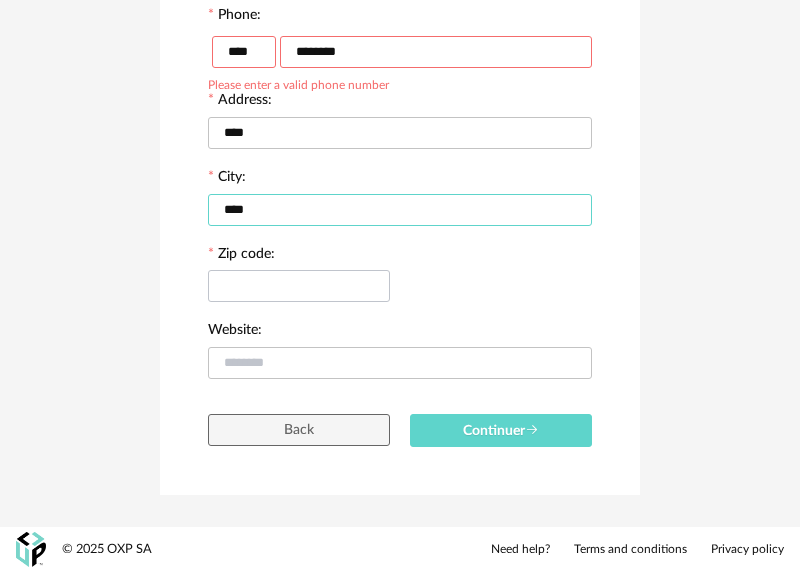 scroll, scrollTop: 546, scrollLeft: 0, axis: vertical 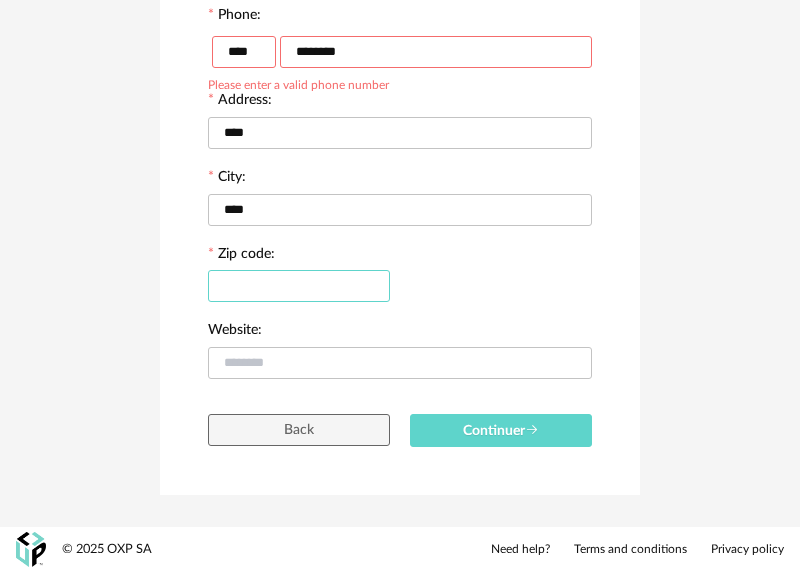 click at bounding box center (299, 286) 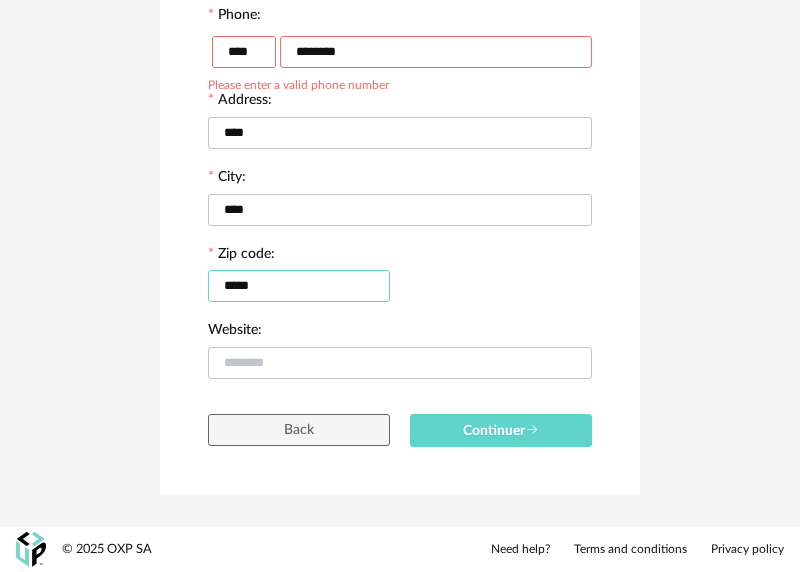 type on "*****" 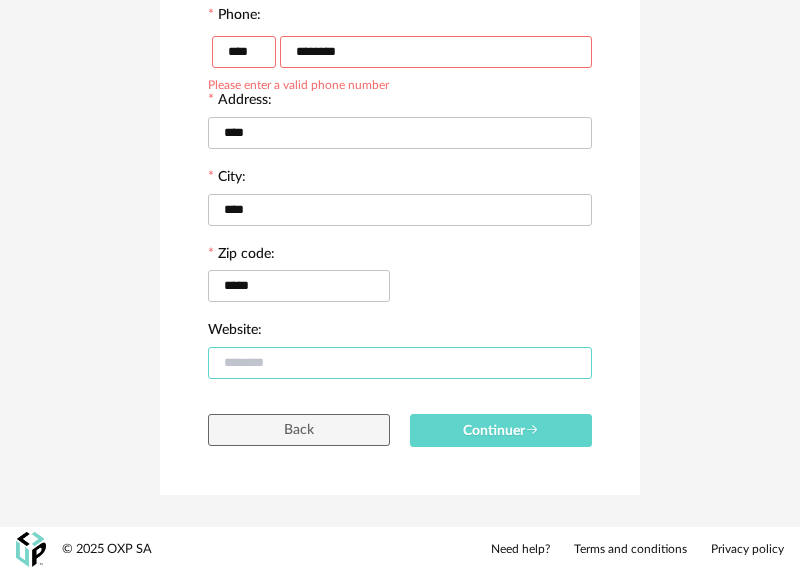 click at bounding box center [400, 363] 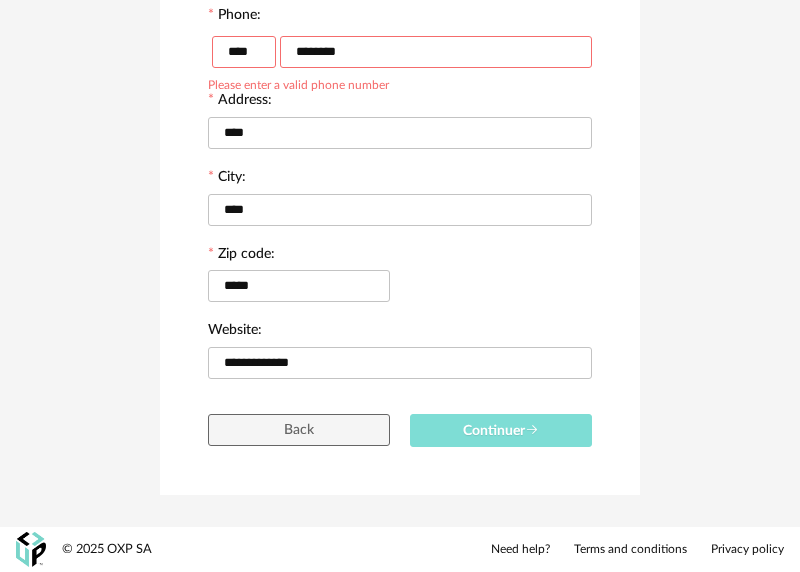 click on "Continuer" at bounding box center (501, 431) 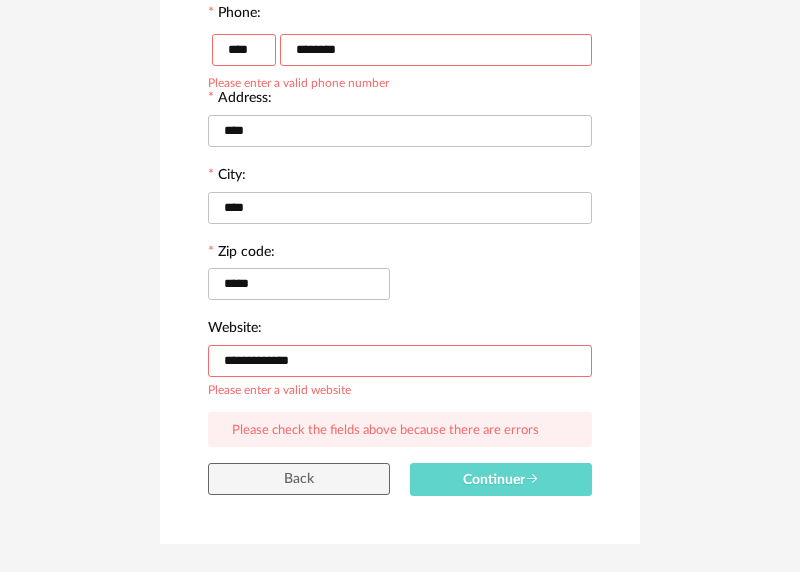 click on "**********" at bounding box center [400, 361] 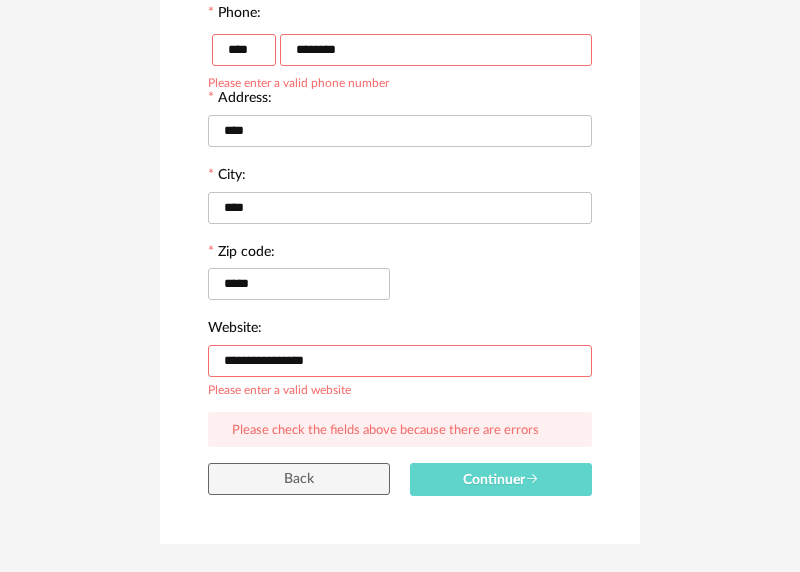 type on "**********" 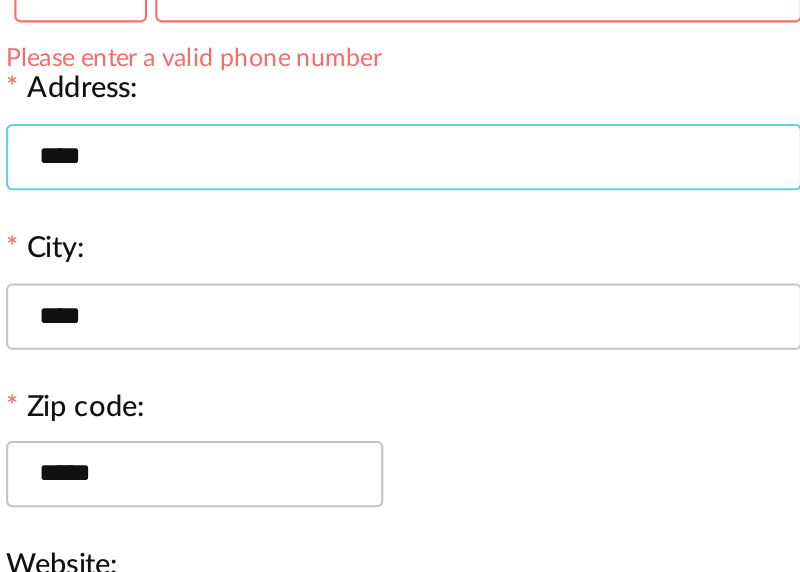 click on "****" at bounding box center (400, 131) 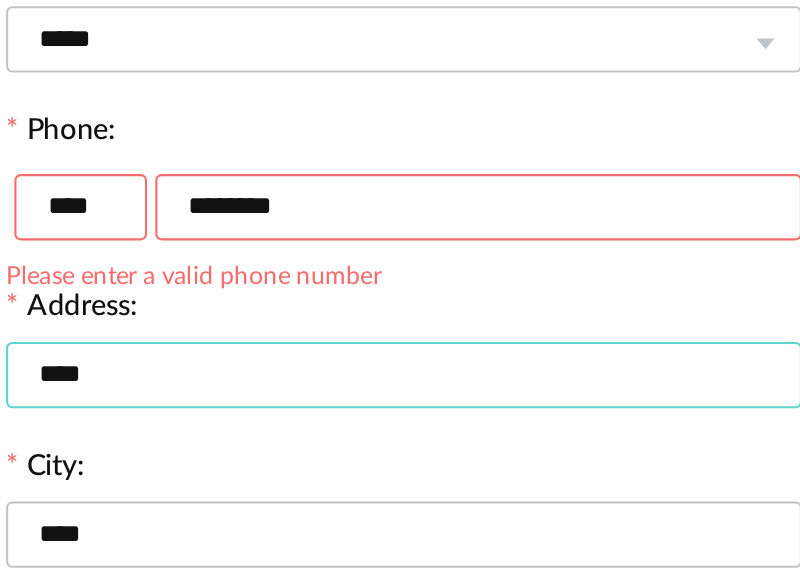 scroll, scrollTop: 445, scrollLeft: 0, axis: vertical 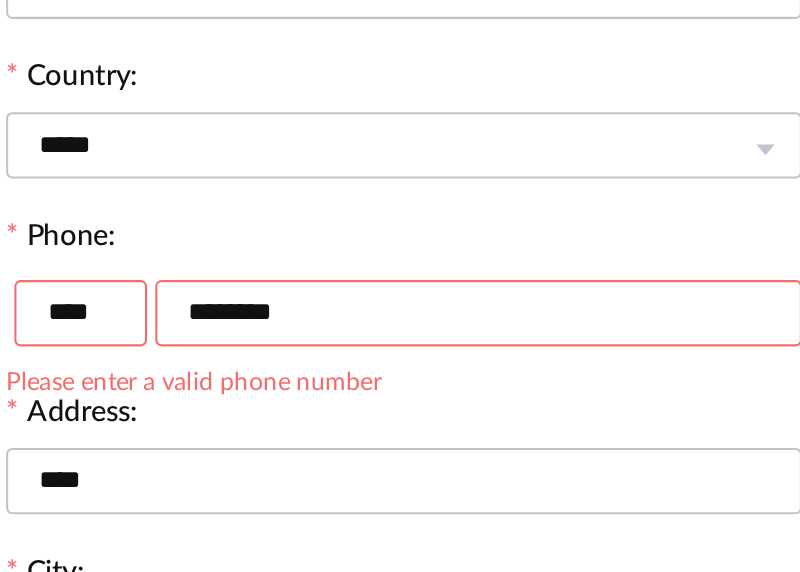 click on "****" at bounding box center [244, 151] 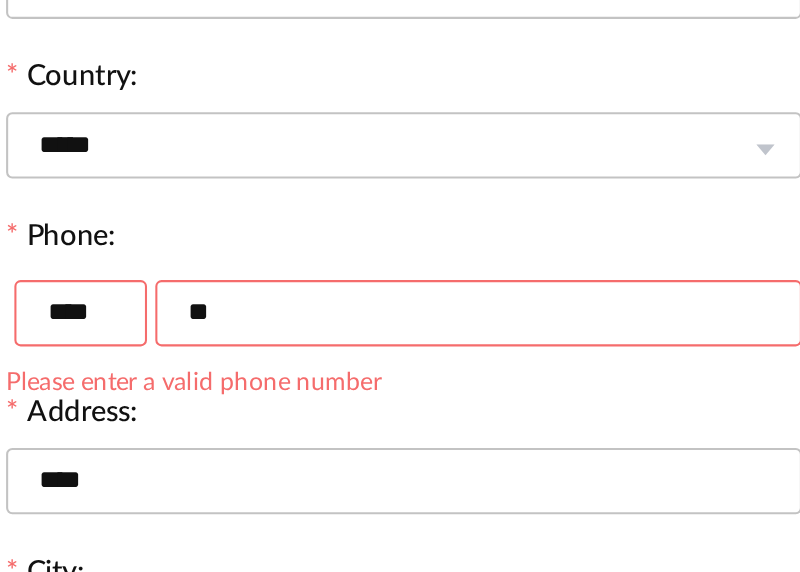 type on "*" 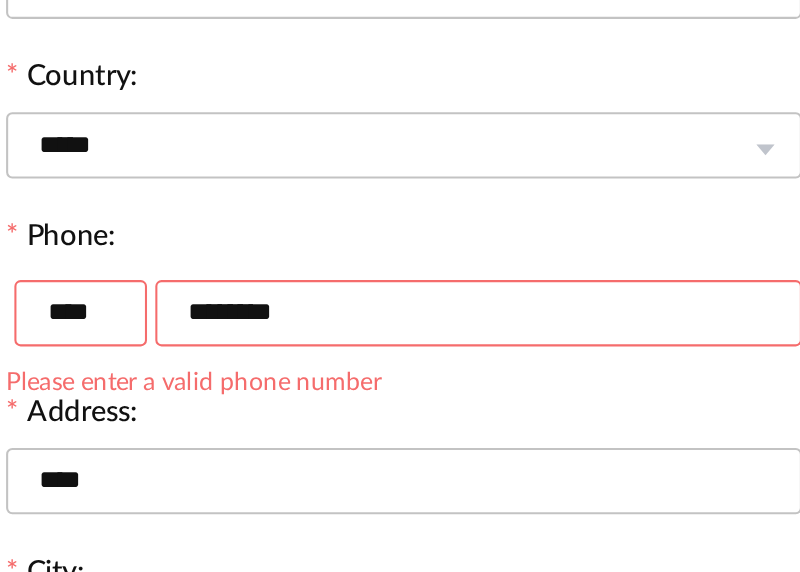 click on "********" at bounding box center [436, 151] 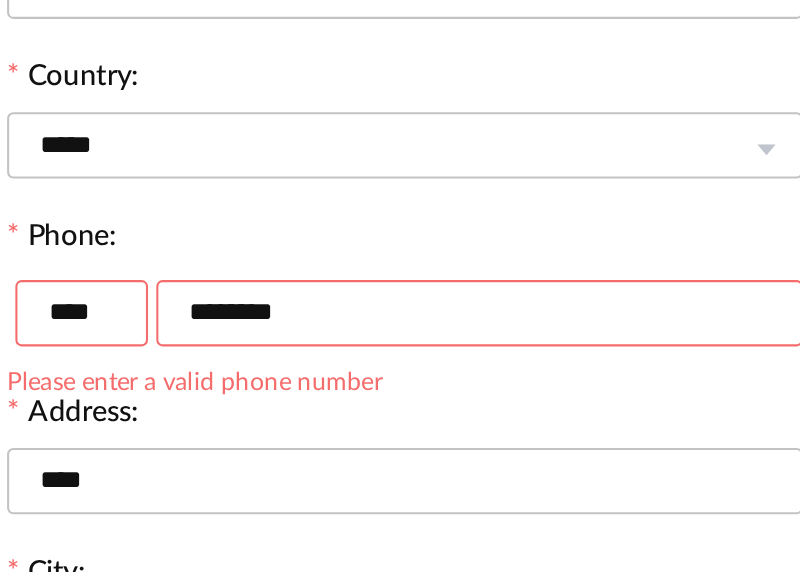 click on "********" at bounding box center [436, 151] 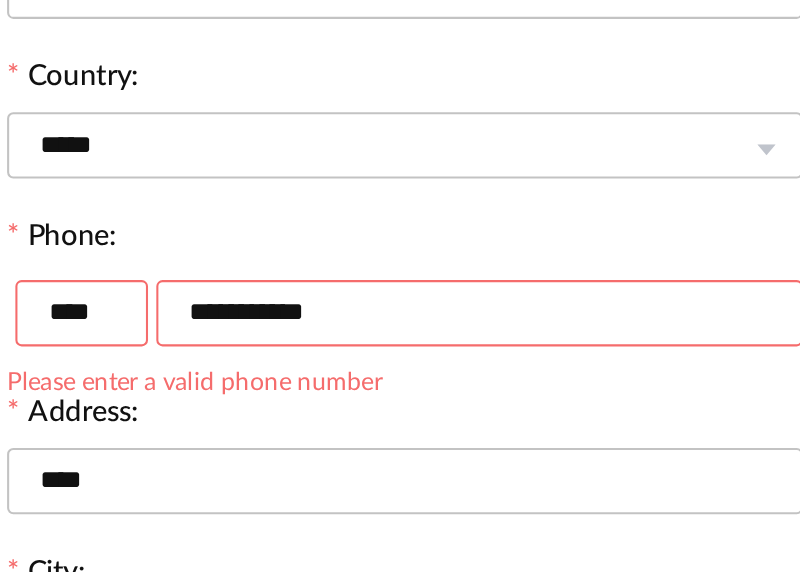 type on "**********" 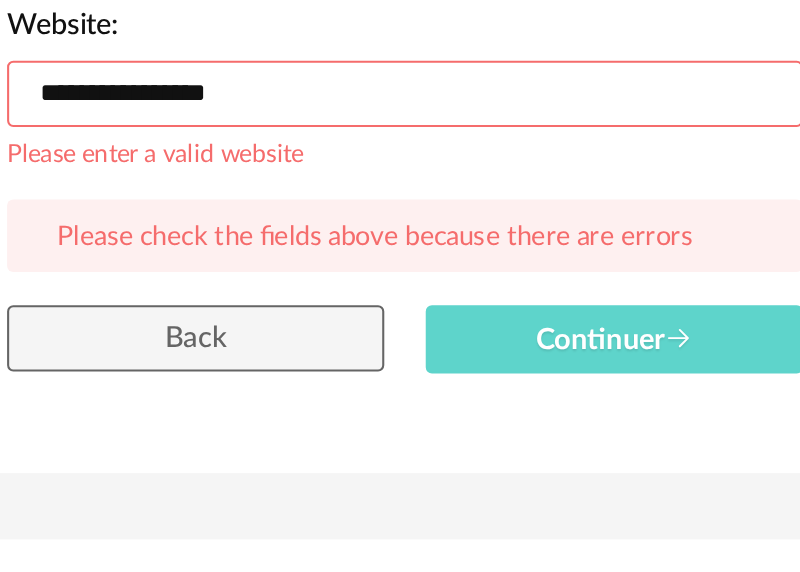 scroll, scrollTop: 572, scrollLeft: 0, axis: vertical 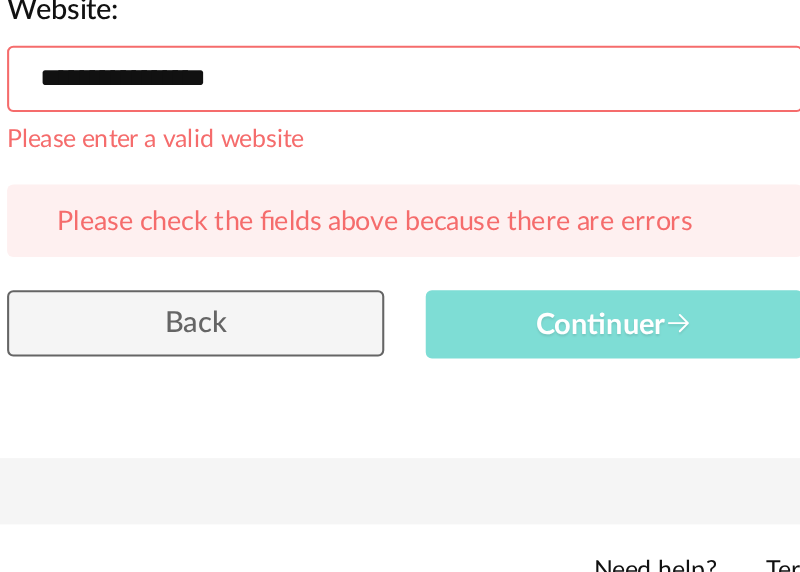 click on "Continuer" at bounding box center [501, 453] 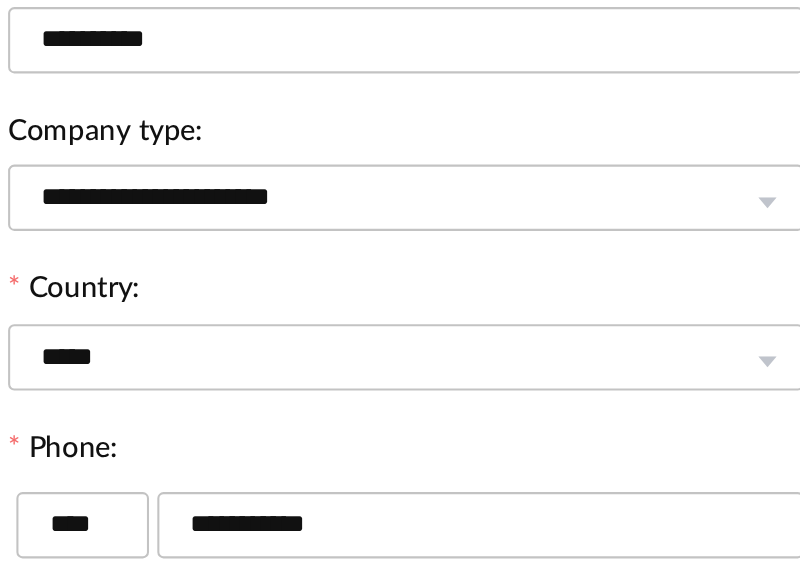 scroll, scrollTop: 63, scrollLeft: 0, axis: vertical 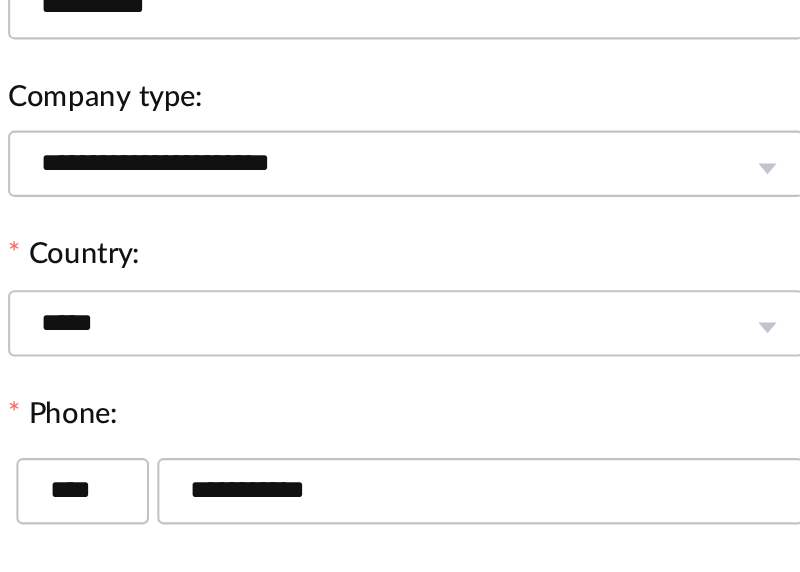 type 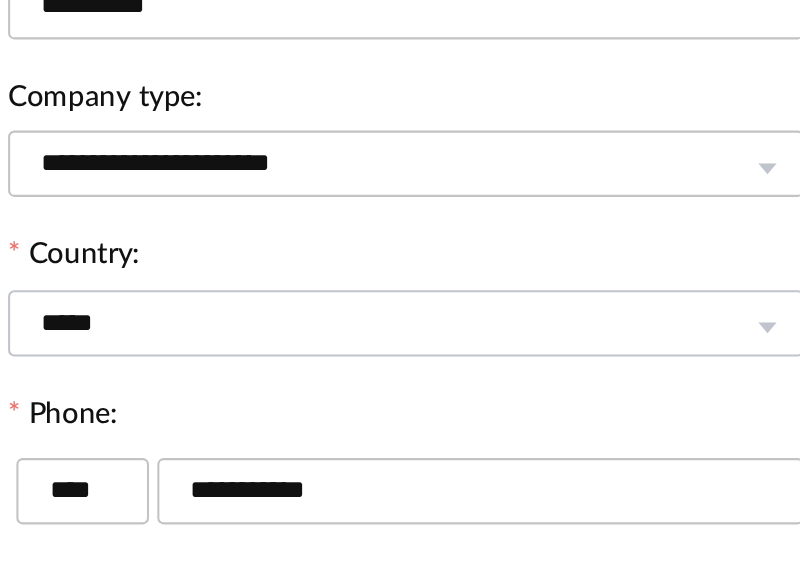 scroll, scrollTop: 77, scrollLeft: 0, axis: vertical 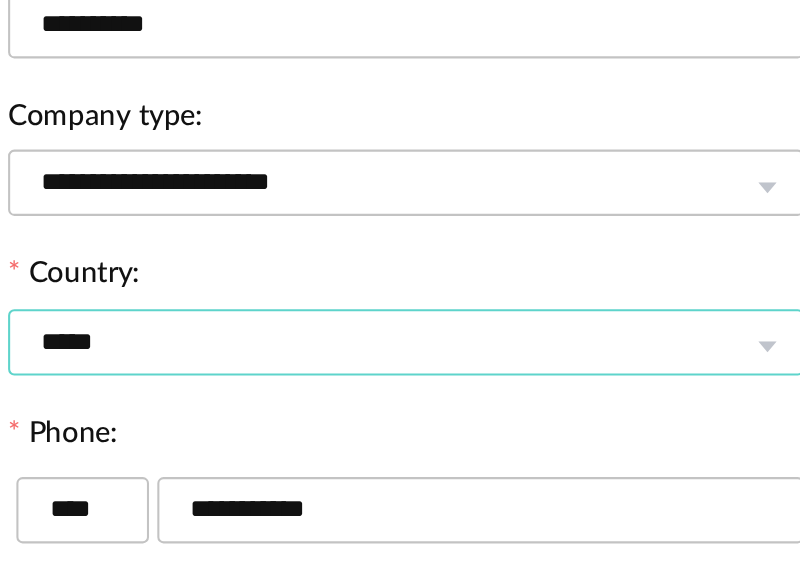 click on "*****" at bounding box center (400, 438) 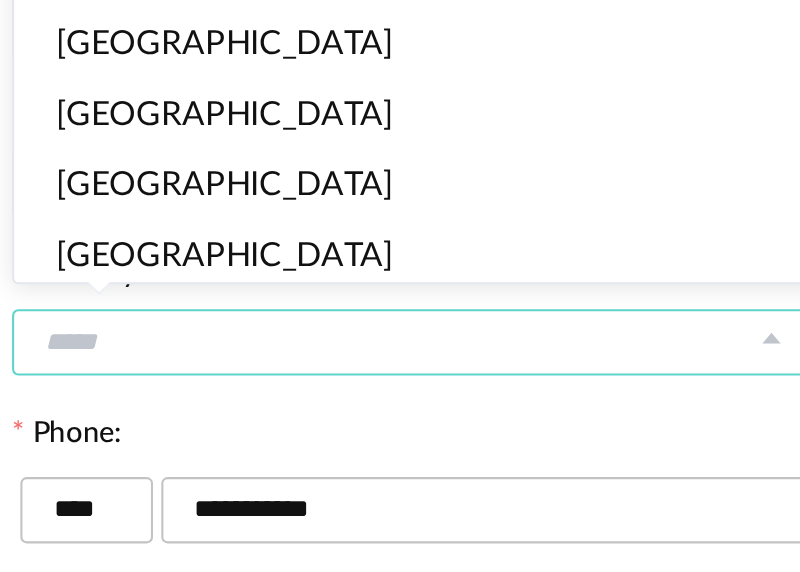 scroll, scrollTop: 5750, scrollLeft: 0, axis: vertical 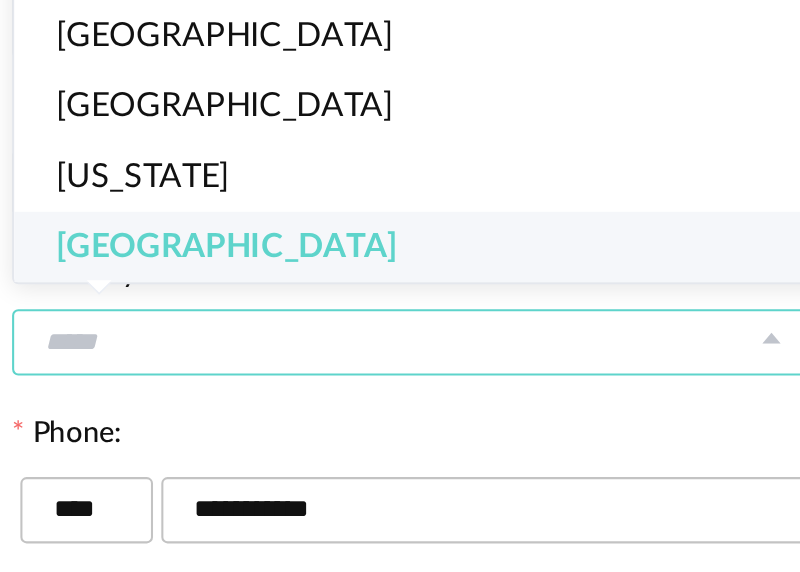 click at bounding box center (574, 438) 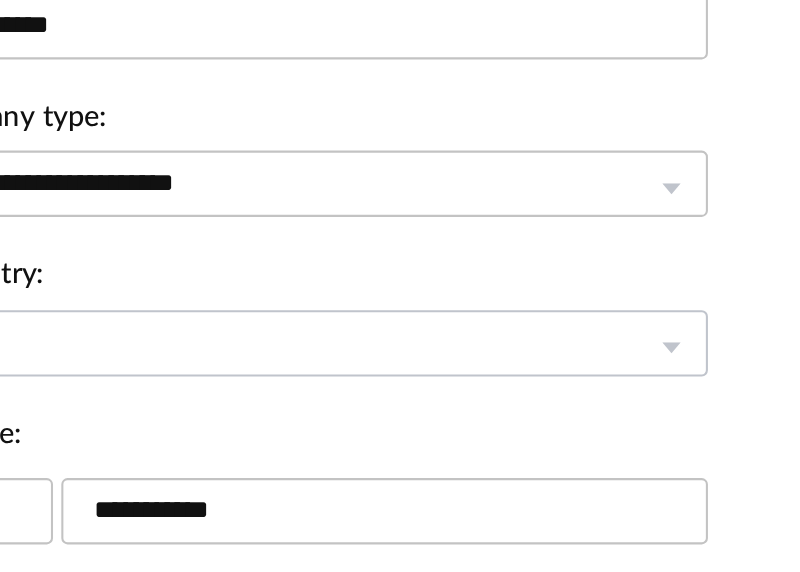 click at bounding box center (574, 438) 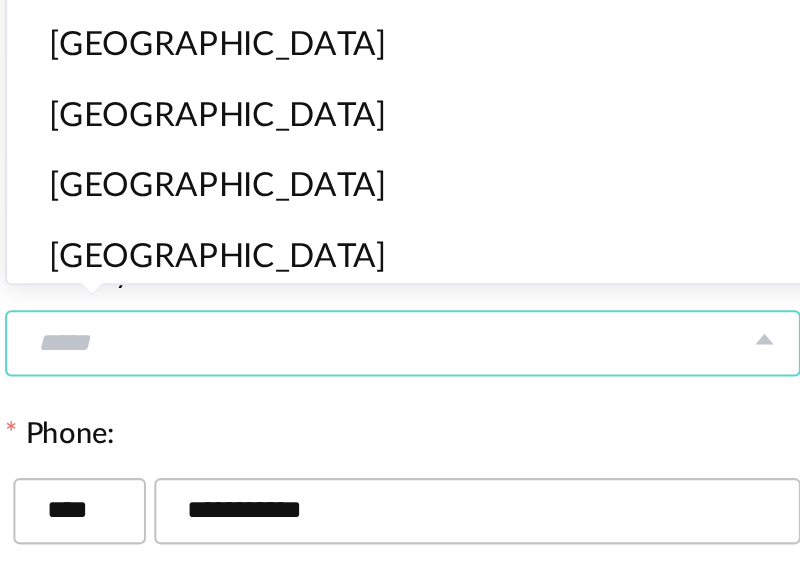 scroll, scrollTop: 5750, scrollLeft: 0, axis: vertical 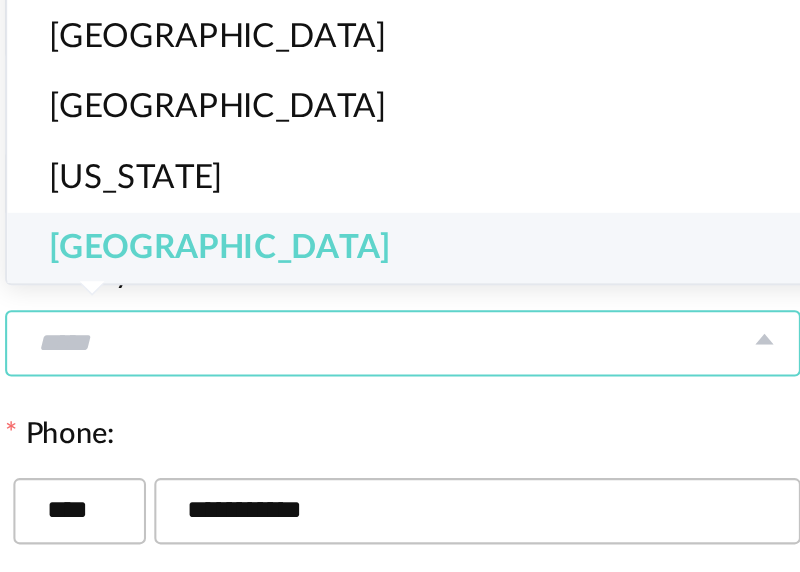 click on "[GEOGRAPHIC_DATA]" at bounding box center (474, 392) 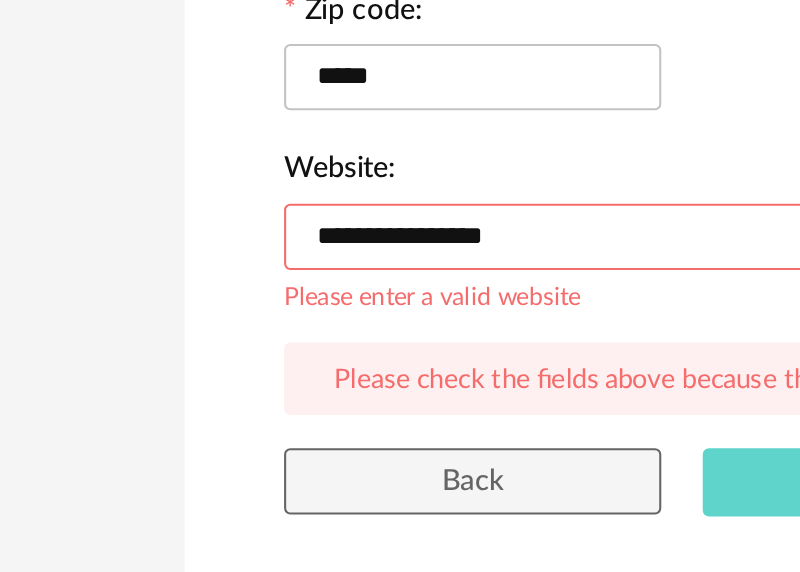 scroll, scrollTop: 499, scrollLeft: 0, axis: vertical 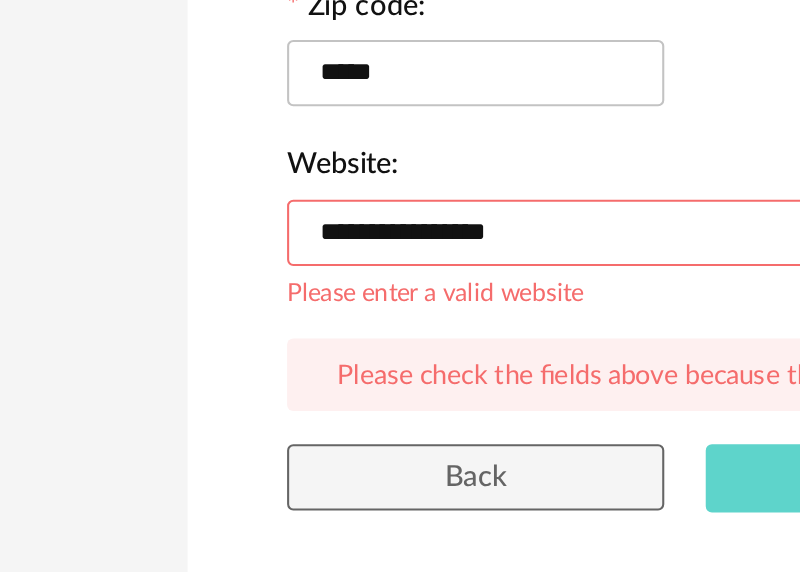 click on "**********" at bounding box center (400, 408) 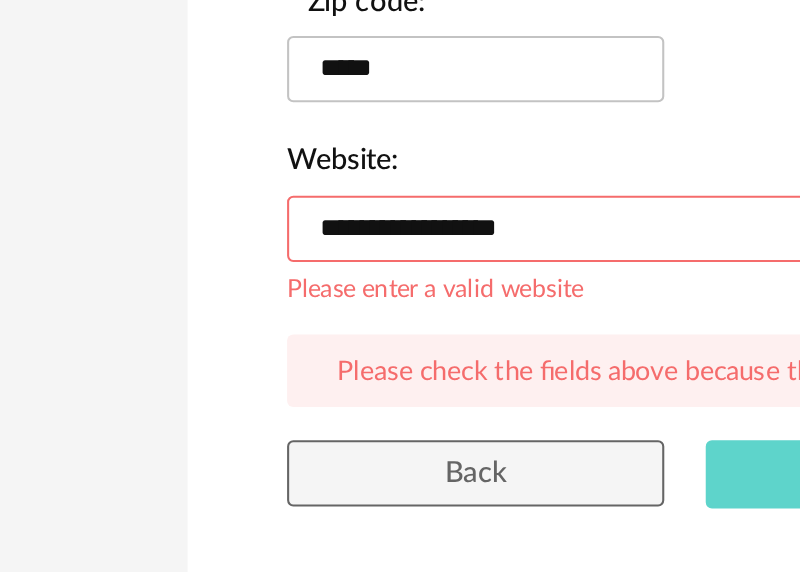 click on "**********" at bounding box center [400, 406] 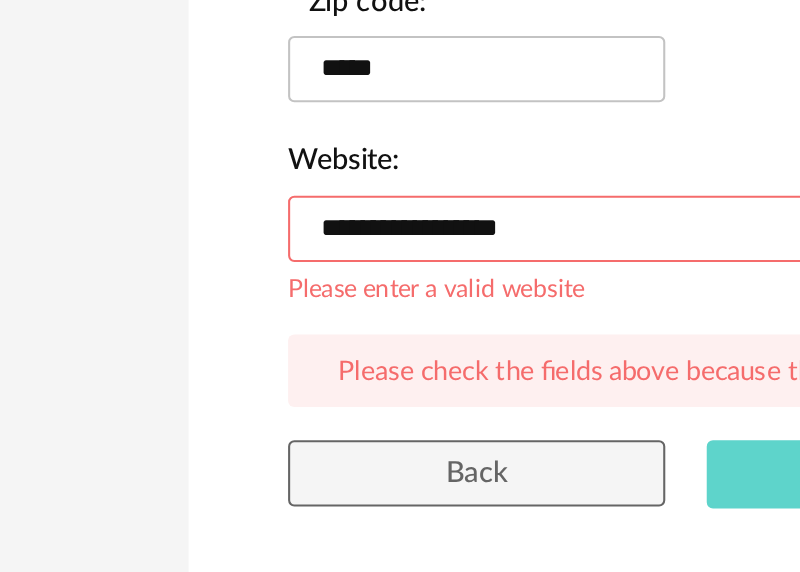 click on "**********" at bounding box center [400, 406] 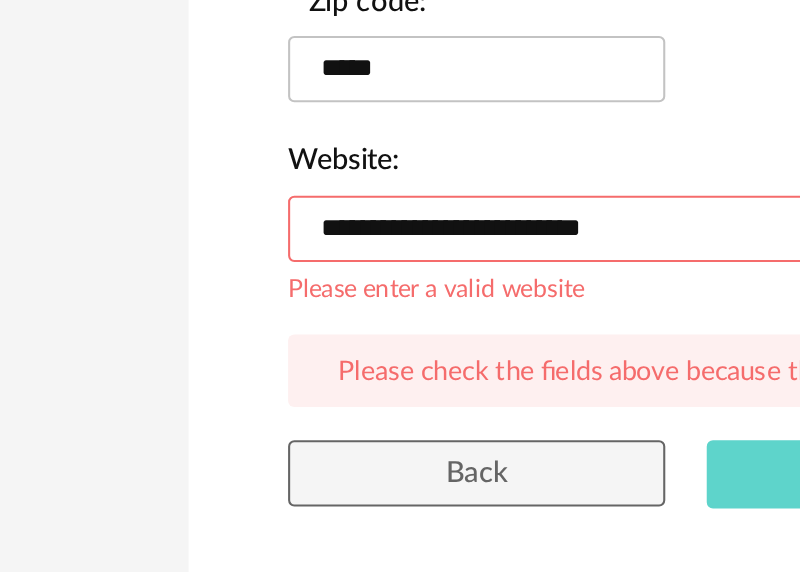 click on "**********" at bounding box center [400, 406] 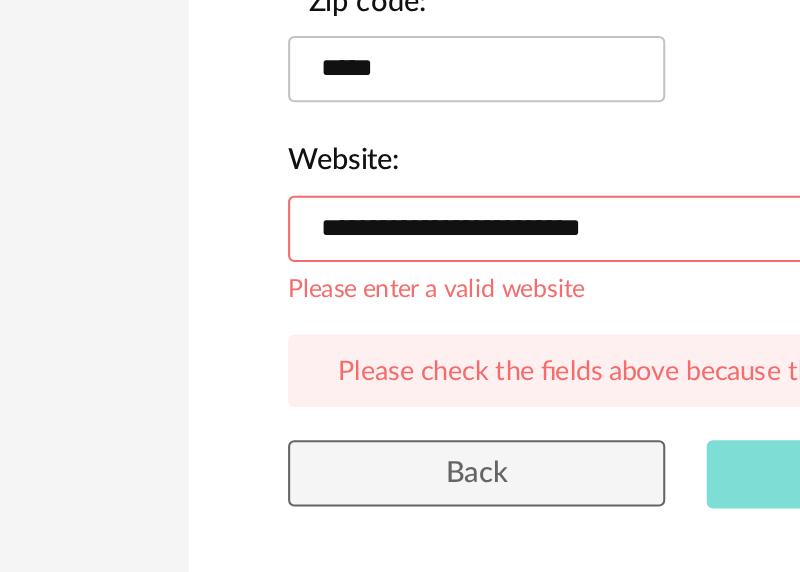 type on "**********" 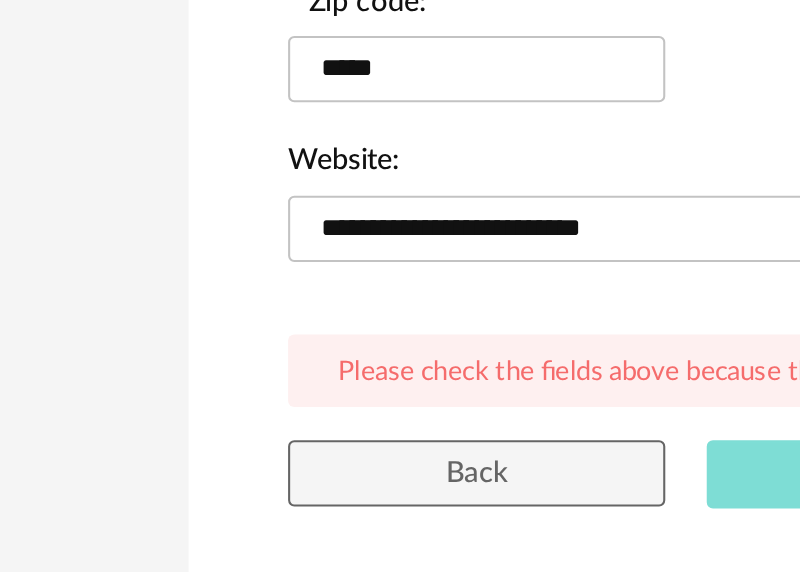 click on "Continuer" at bounding box center (501, 524) 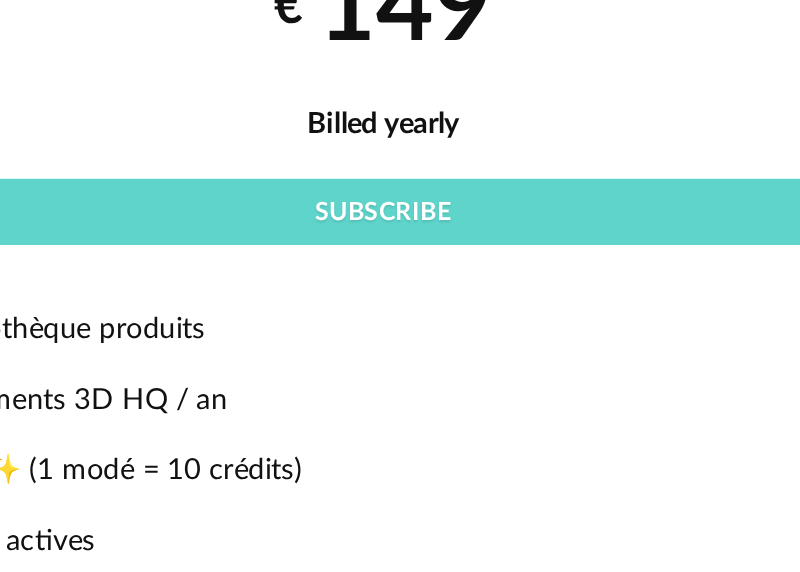 scroll, scrollTop: 525, scrollLeft: 0, axis: vertical 